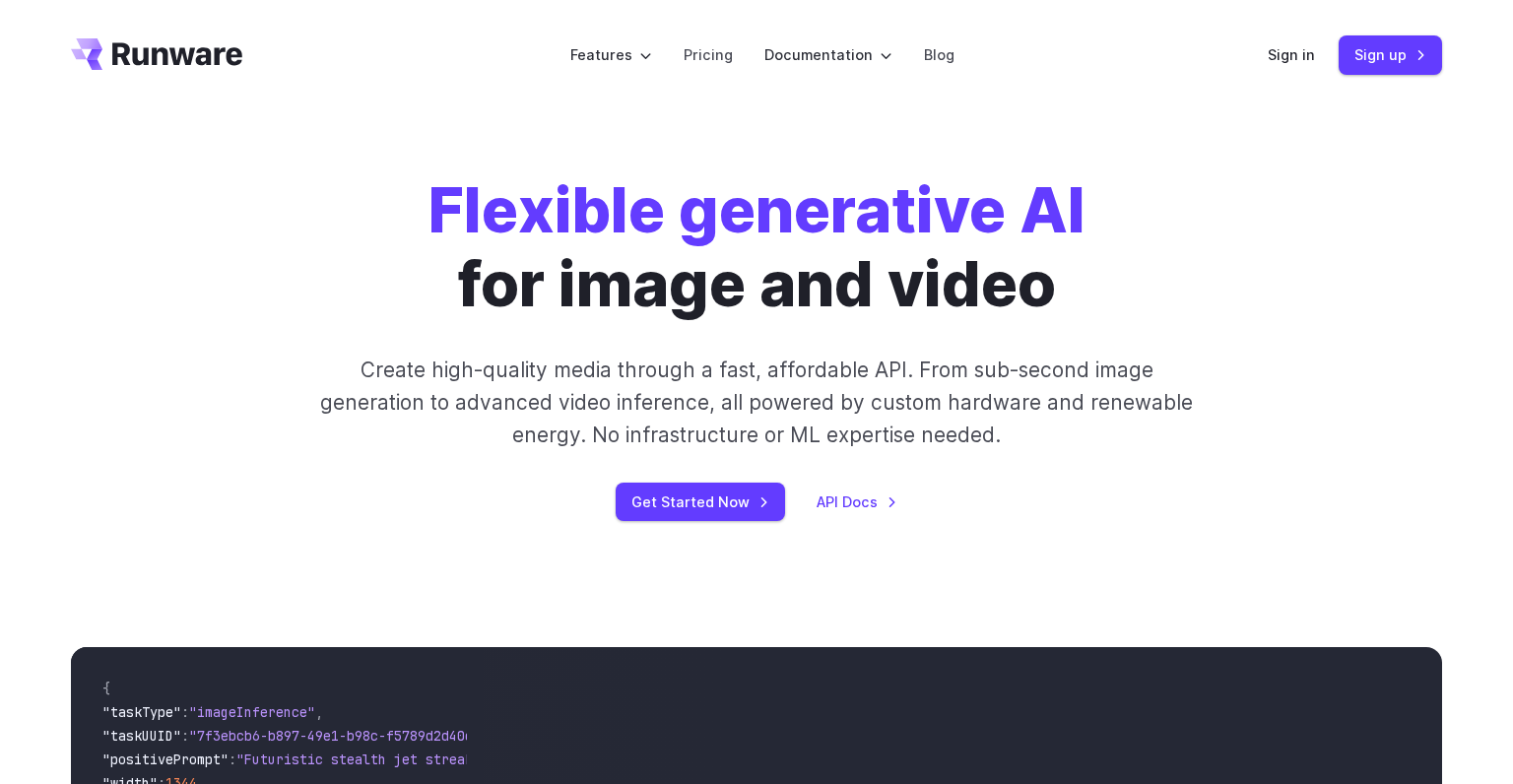 scroll, scrollTop: 0, scrollLeft: 0, axis: both 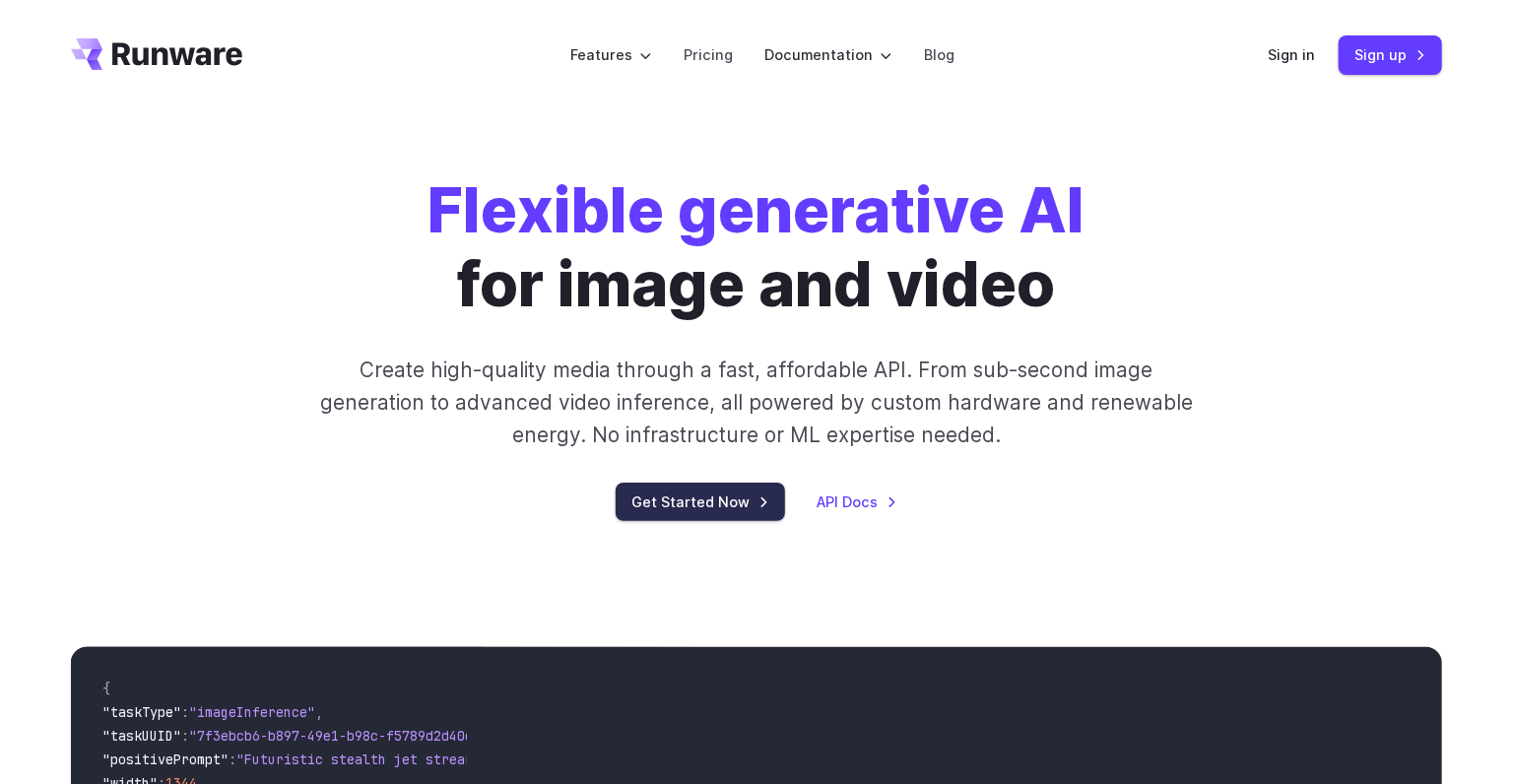 click on "Get Started Now" at bounding box center (700, 501) 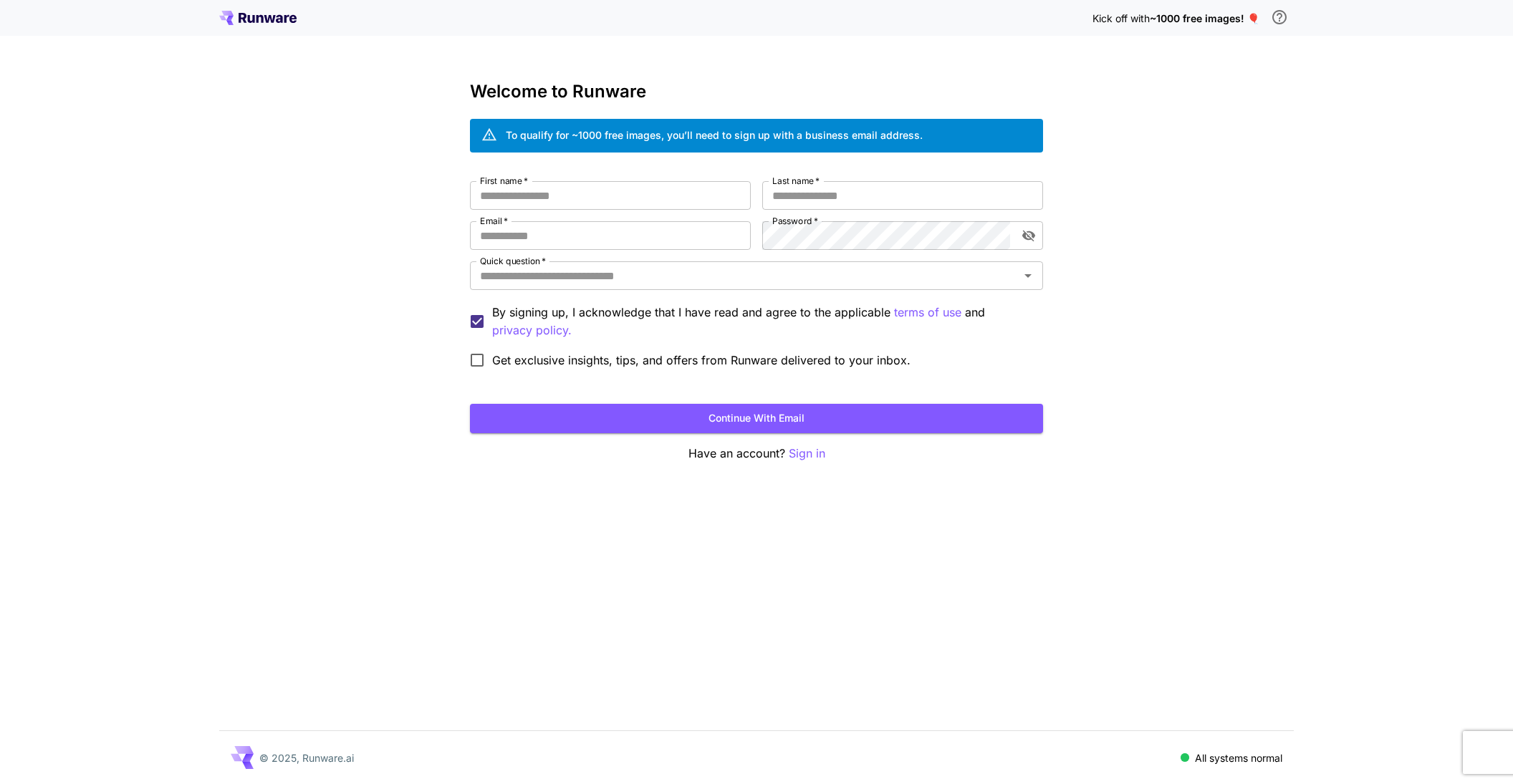 scroll, scrollTop: 0, scrollLeft: 0, axis: both 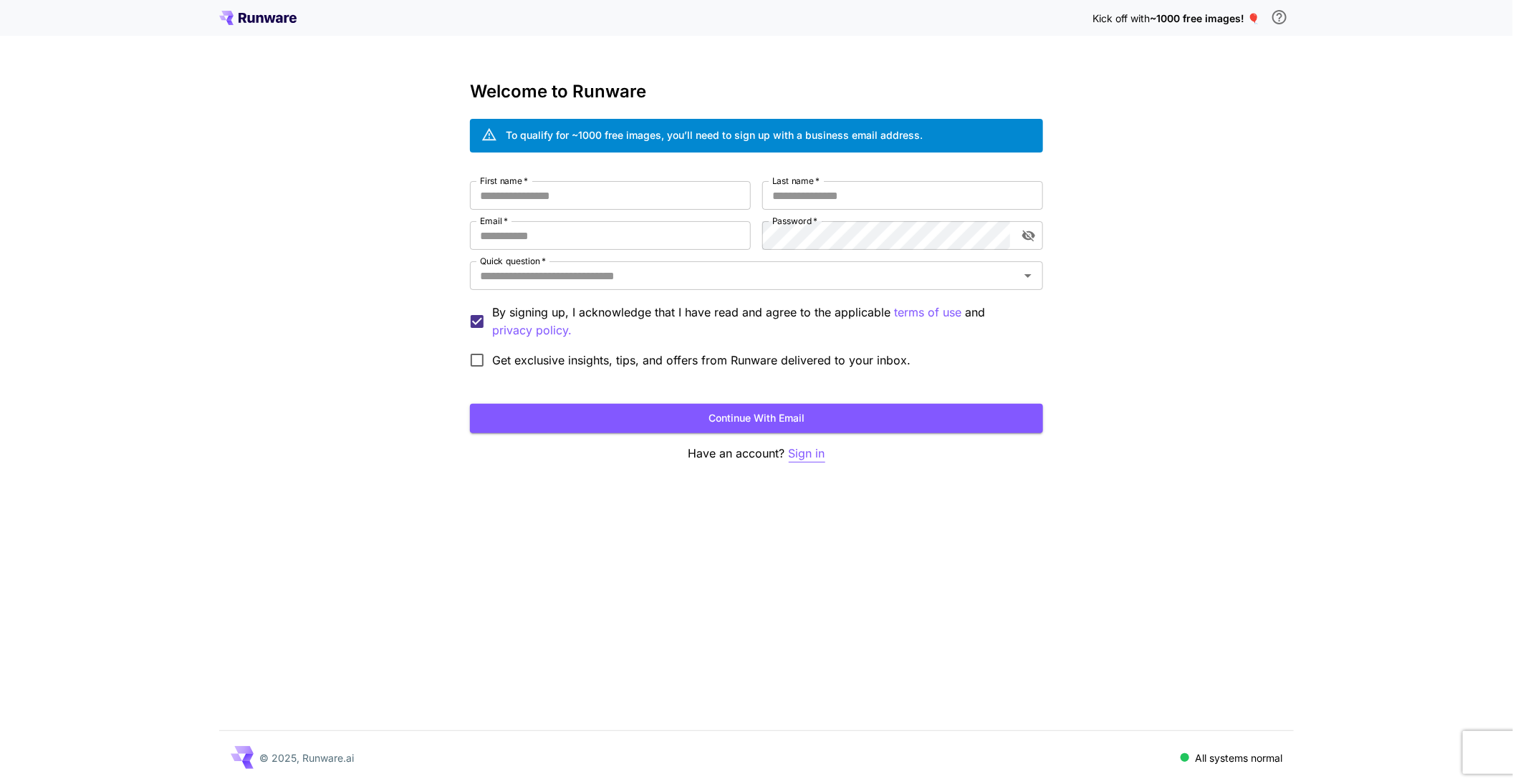 click on "Sign in" at bounding box center (807, 453) 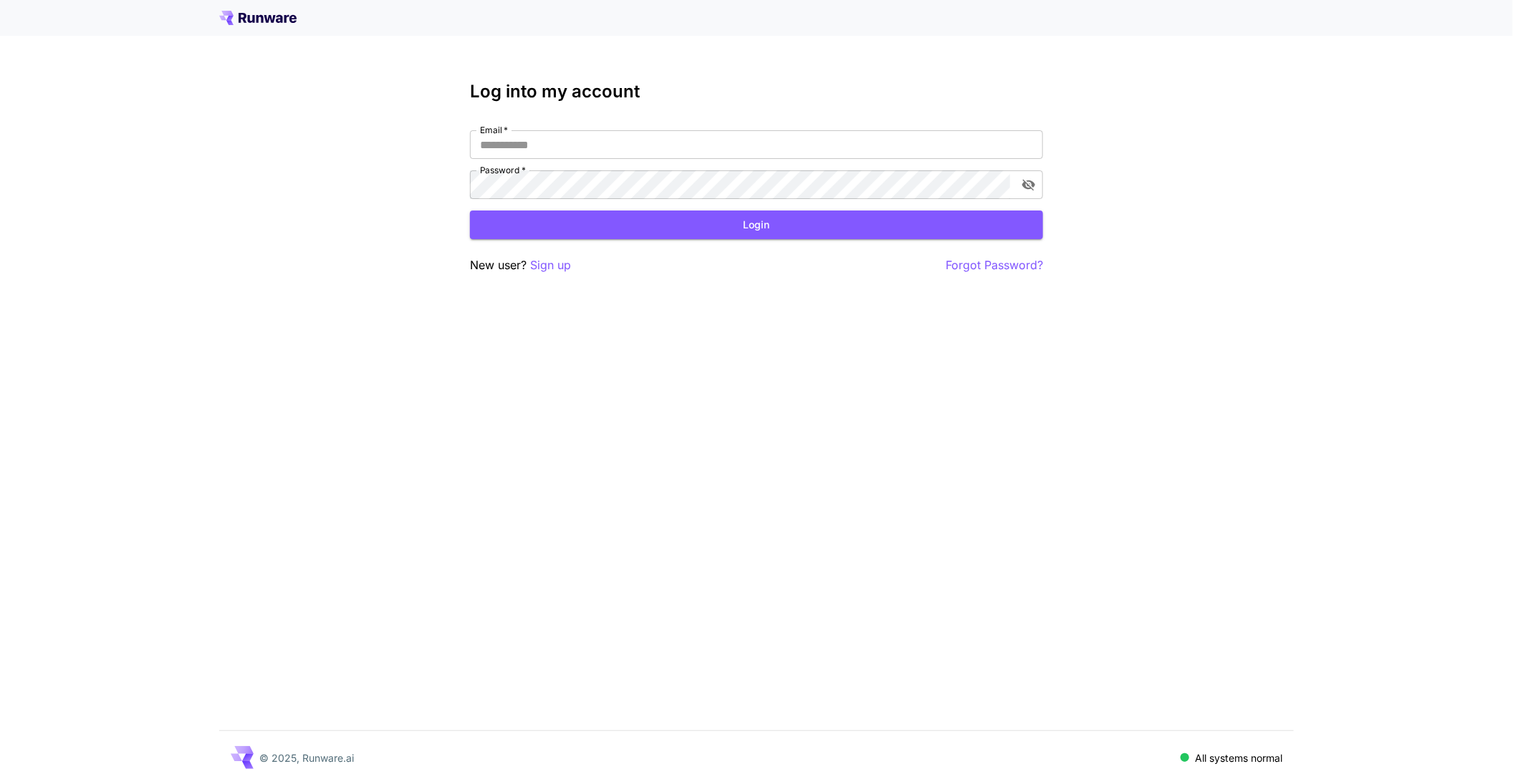 type on "**********" 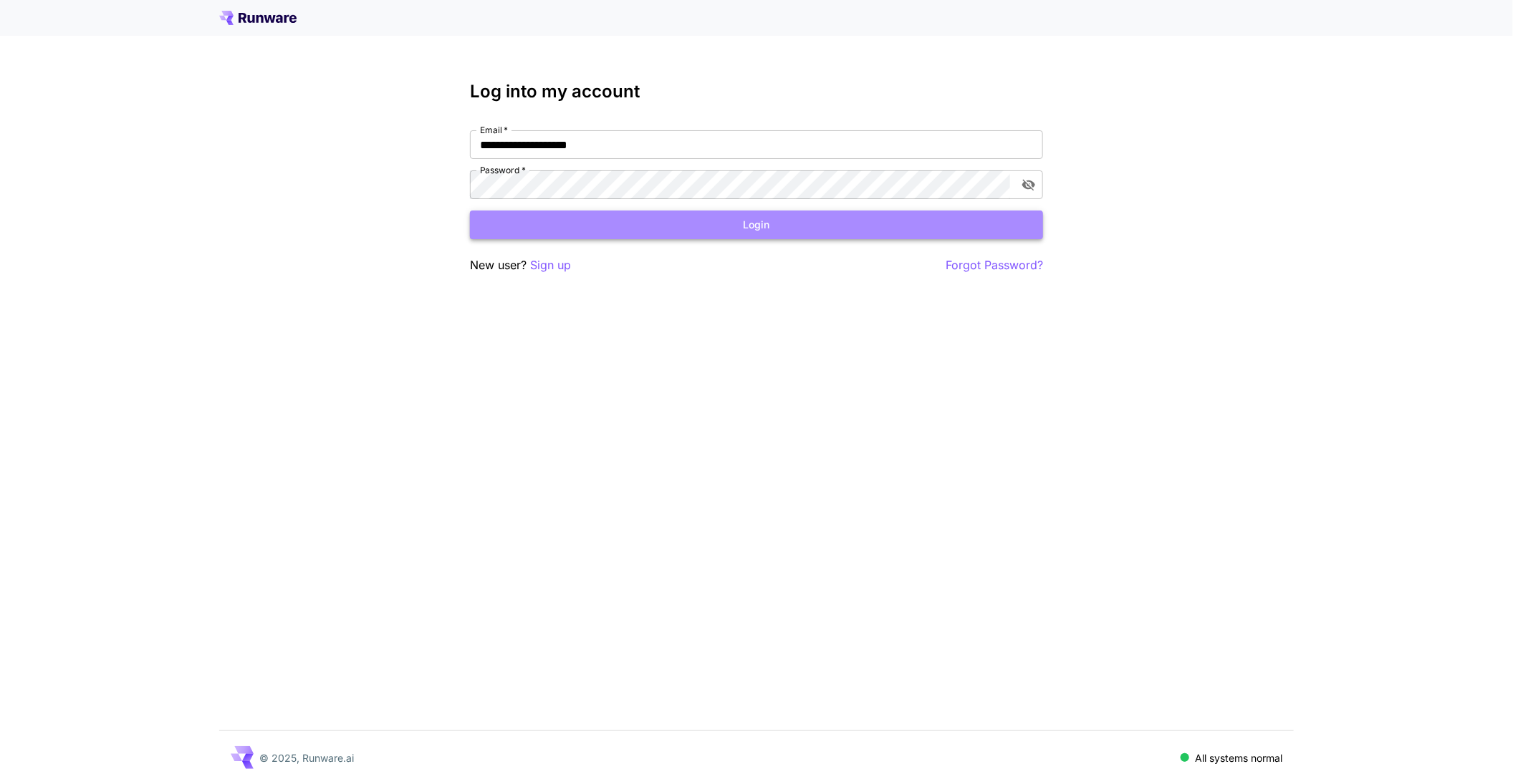 click on "Login" at bounding box center (756, 225) 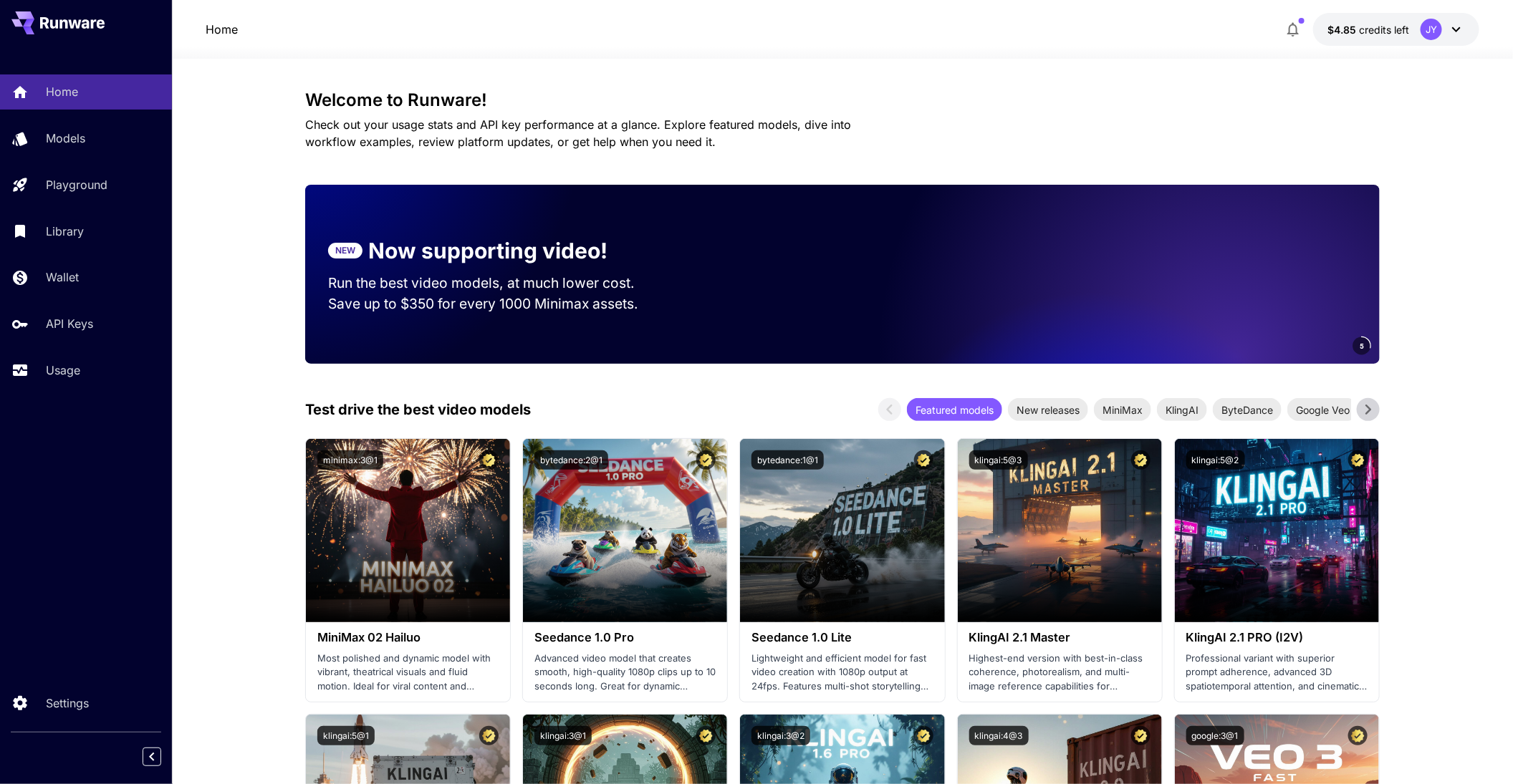 click on "$4.85    credits left  JY" at bounding box center (1396, 29) 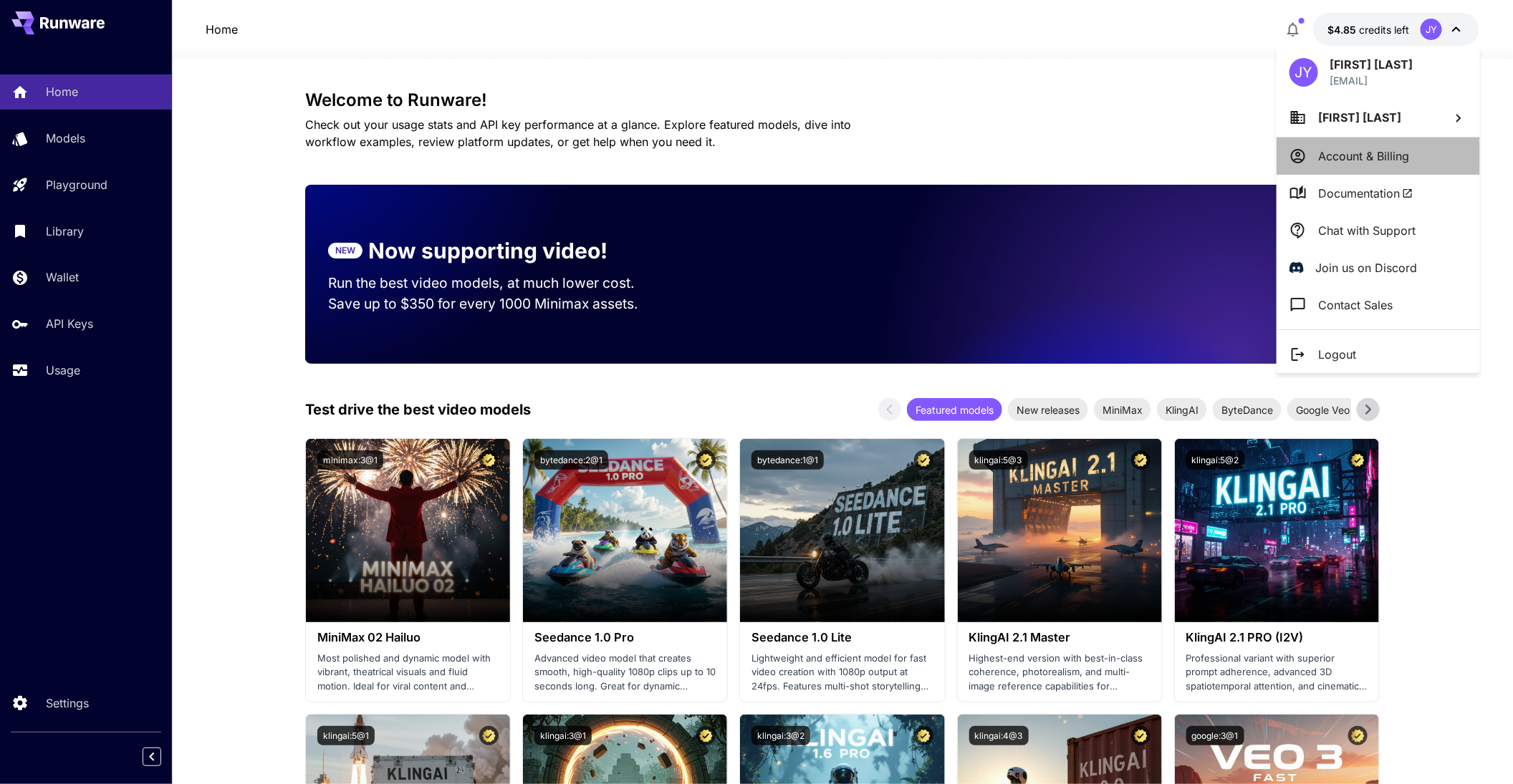 click on "Account & Billing" at bounding box center (1363, 156) 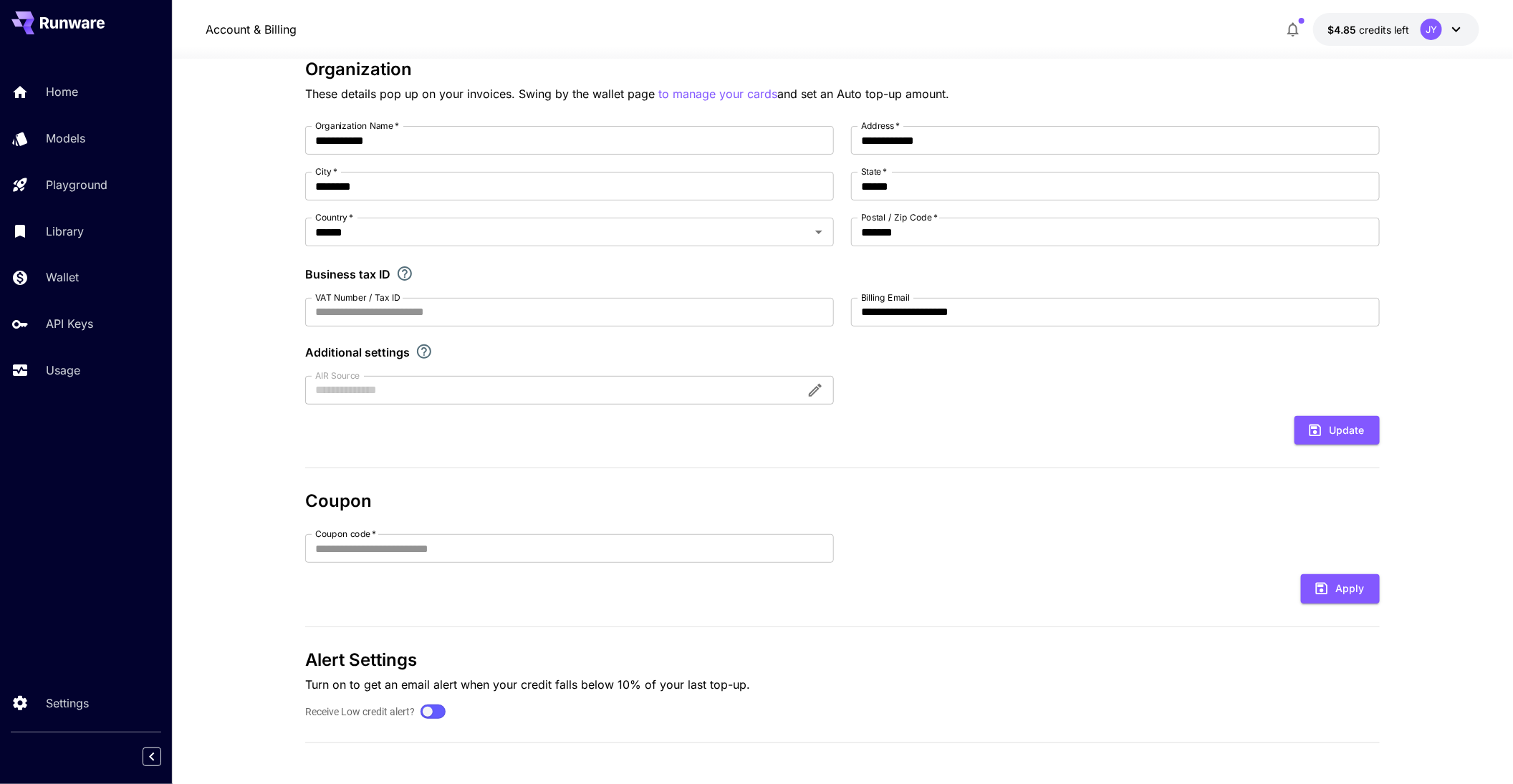 scroll, scrollTop: 0, scrollLeft: 0, axis: both 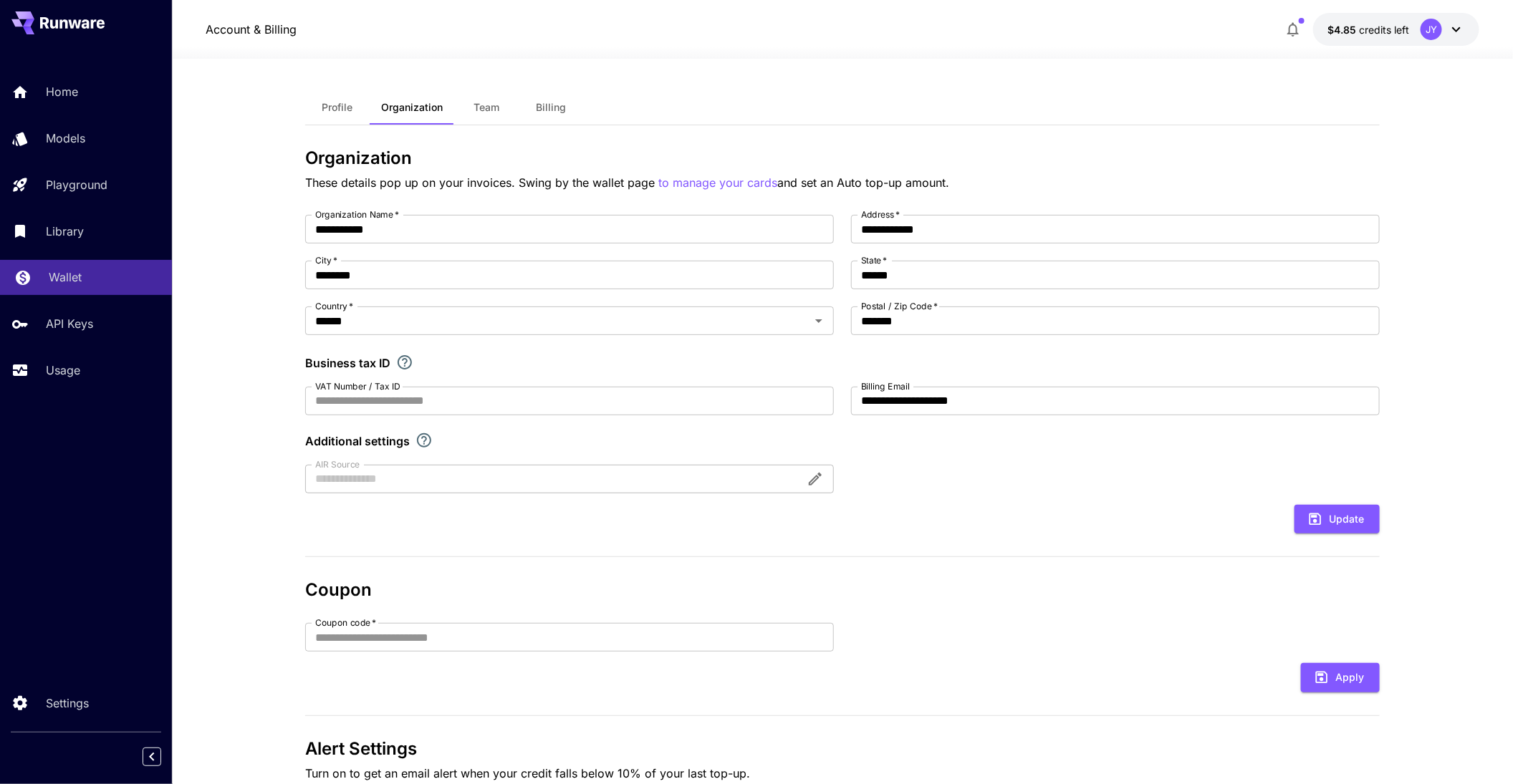 click on "Wallet" at bounding box center [65, 277] 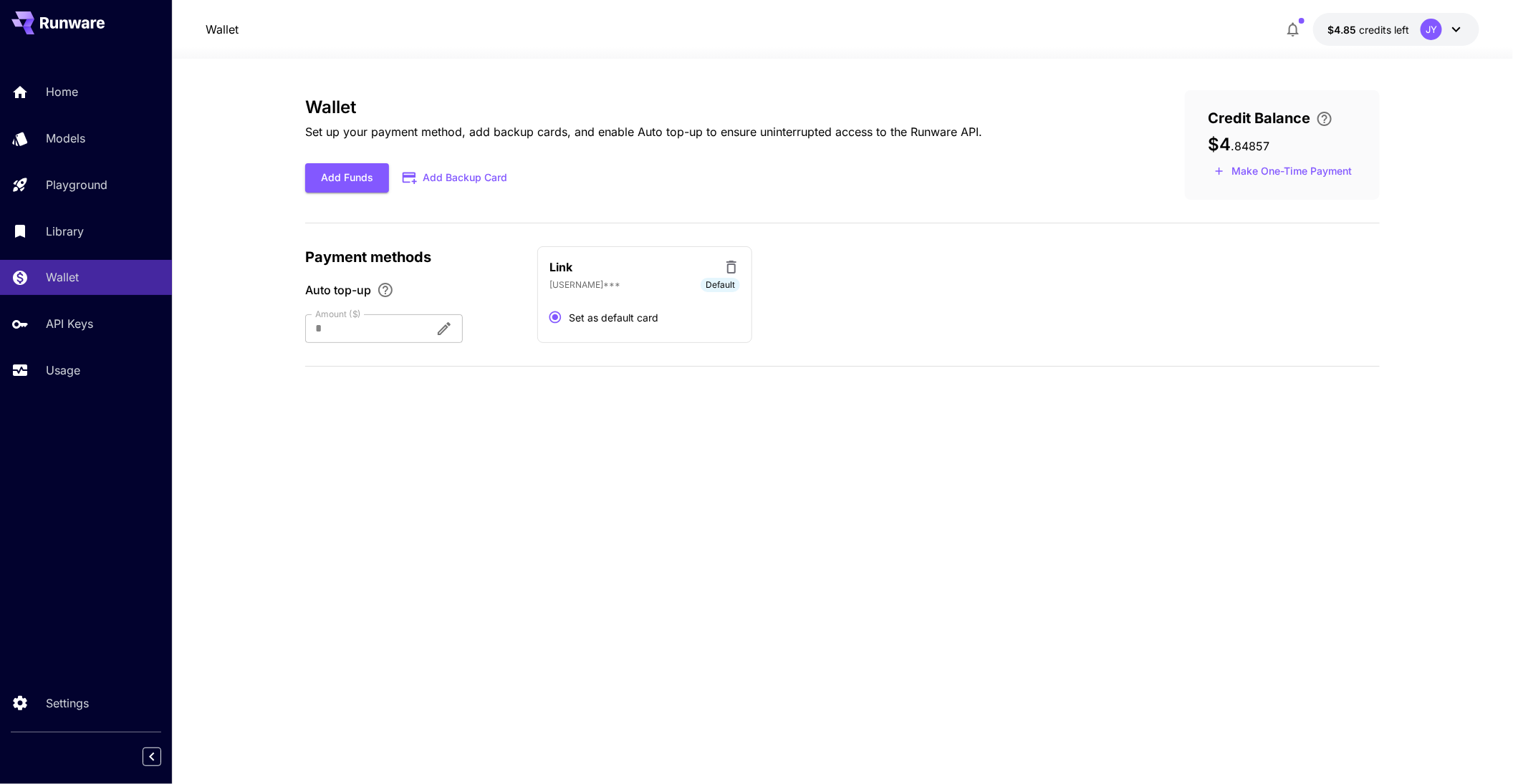 click at bounding box center [364, 329] 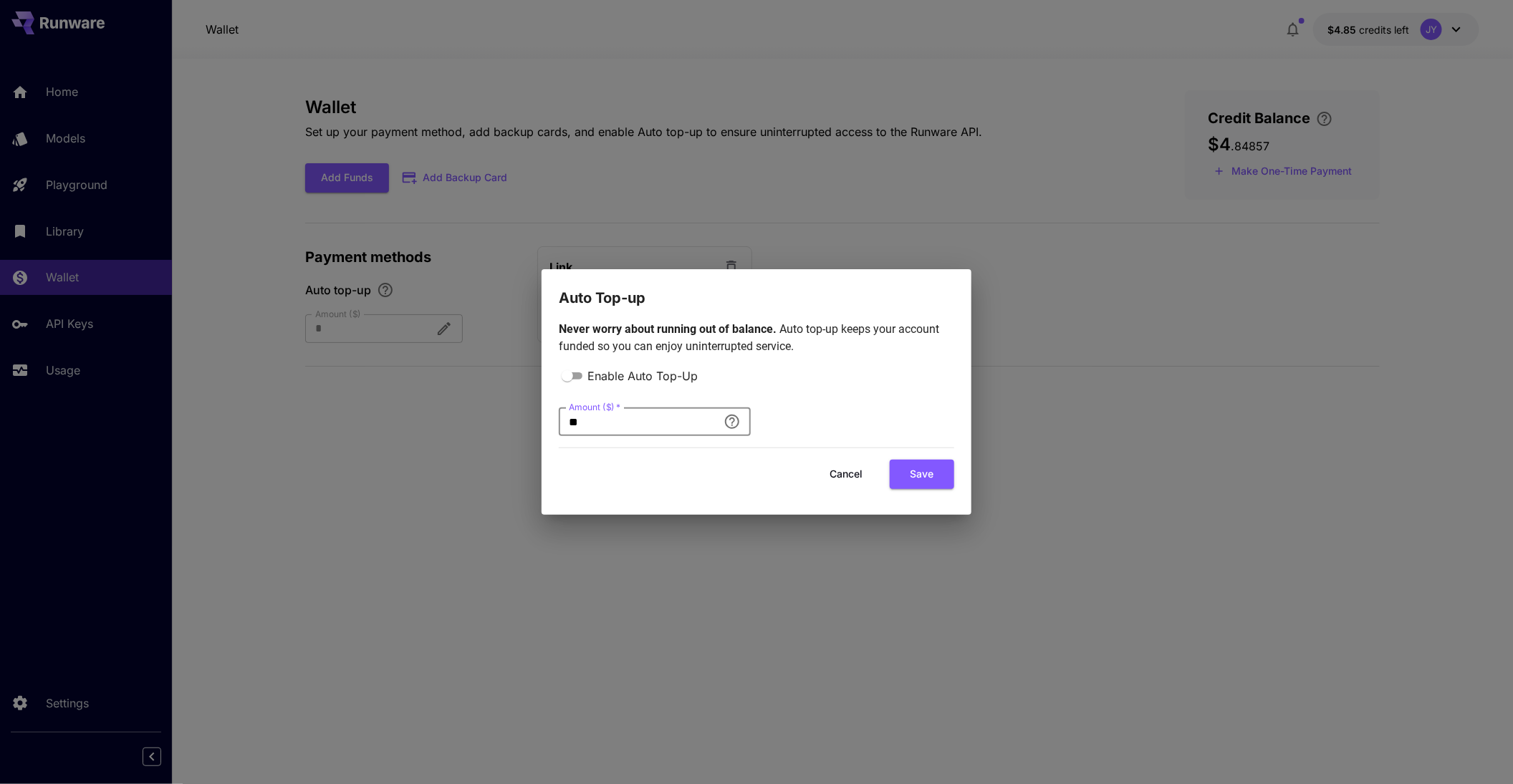 drag, startPoint x: 613, startPoint y: 427, endPoint x: 554, endPoint y: 420, distance: 59.413803 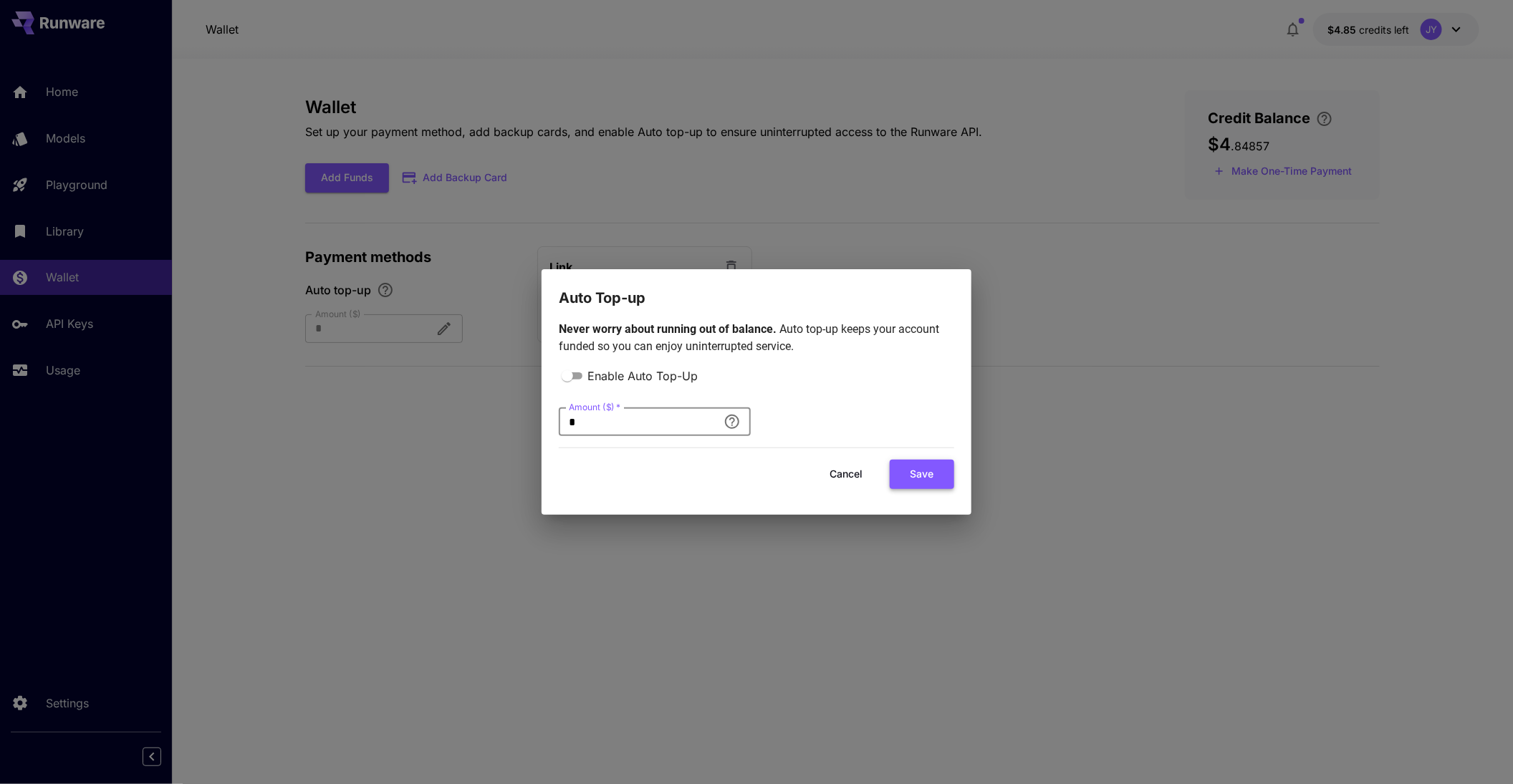 type on "*" 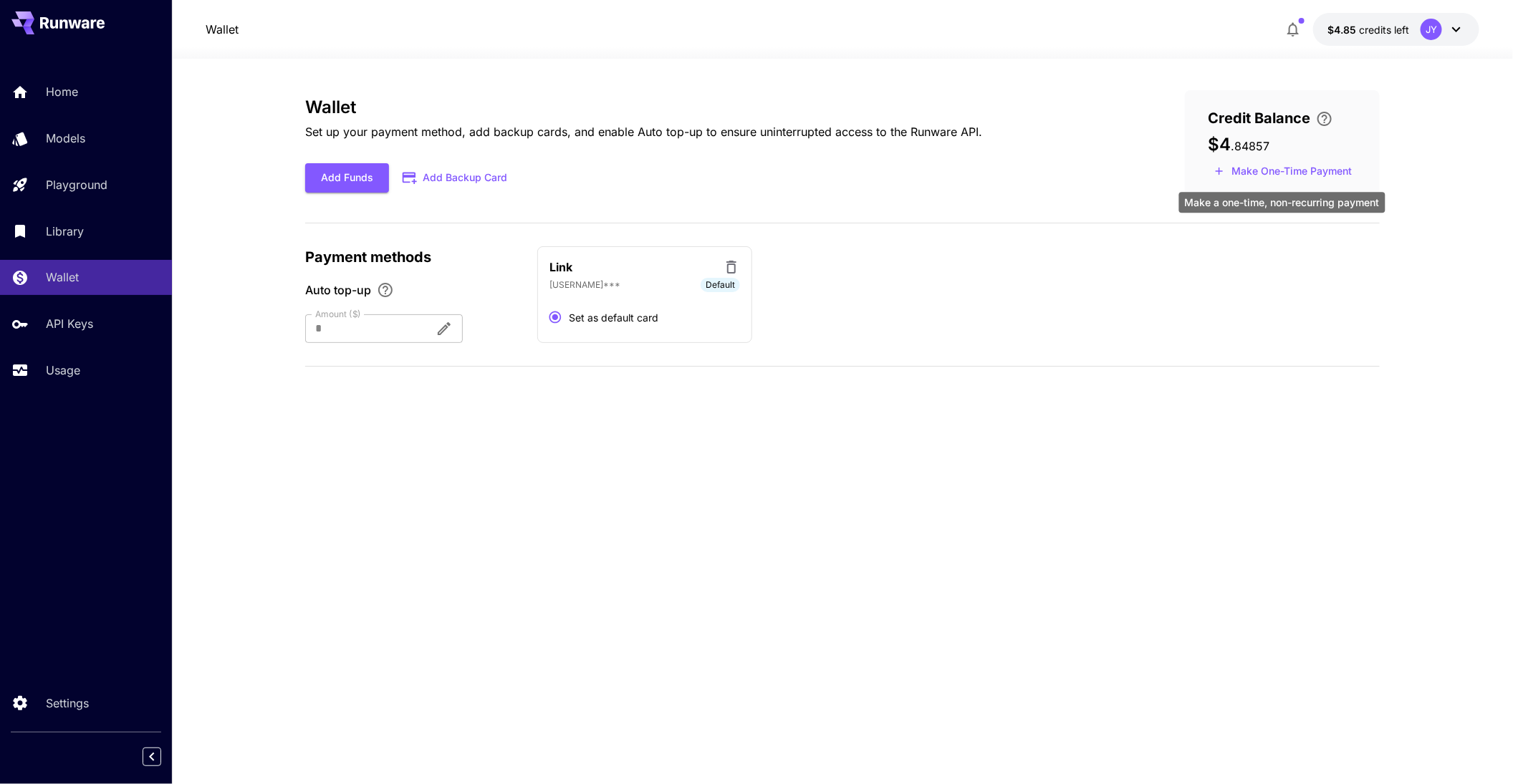 click on "Make One-Time Payment" at bounding box center [1283, 171] 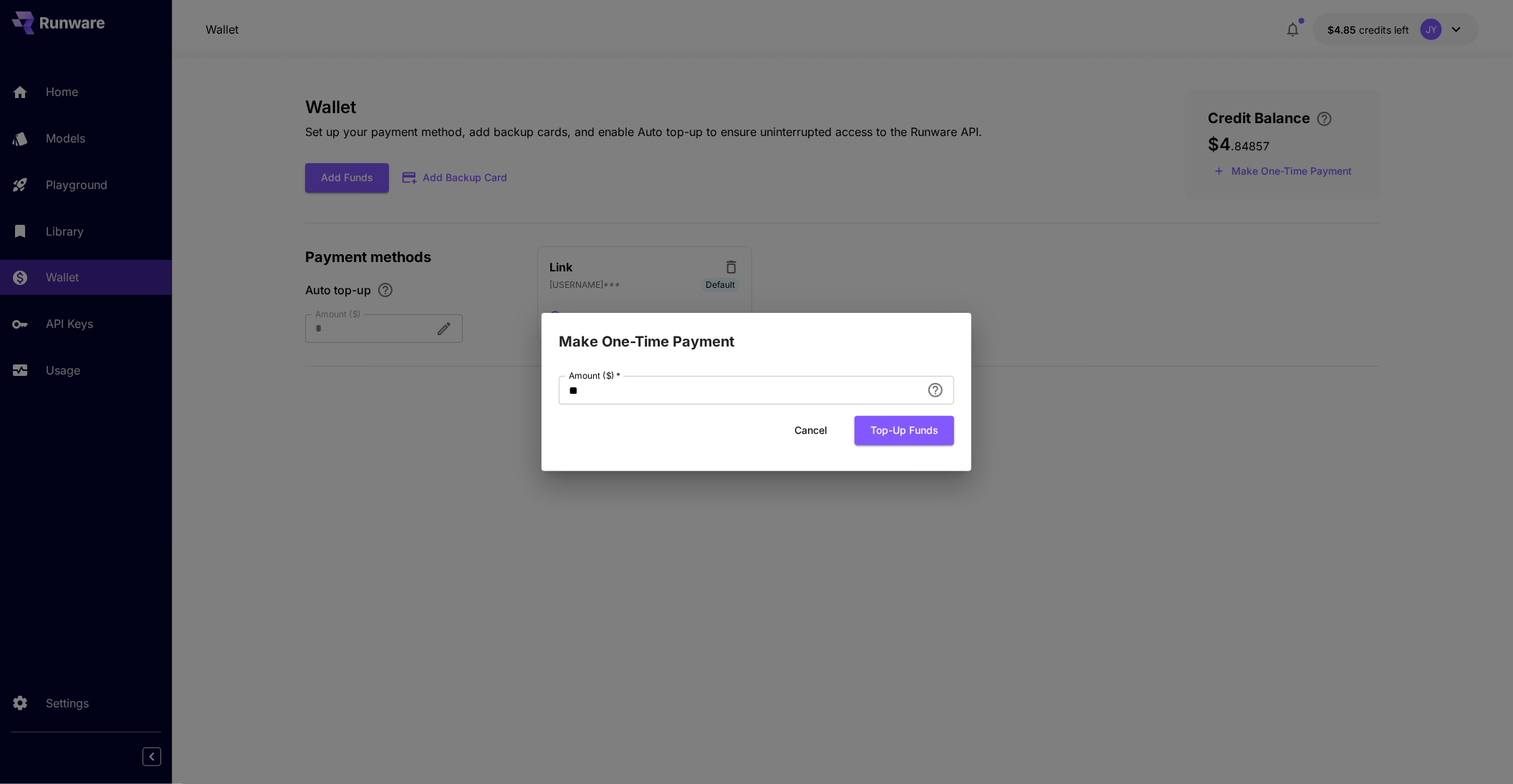 drag, startPoint x: 724, startPoint y: 395, endPoint x: 487, endPoint y: 395, distance: 237 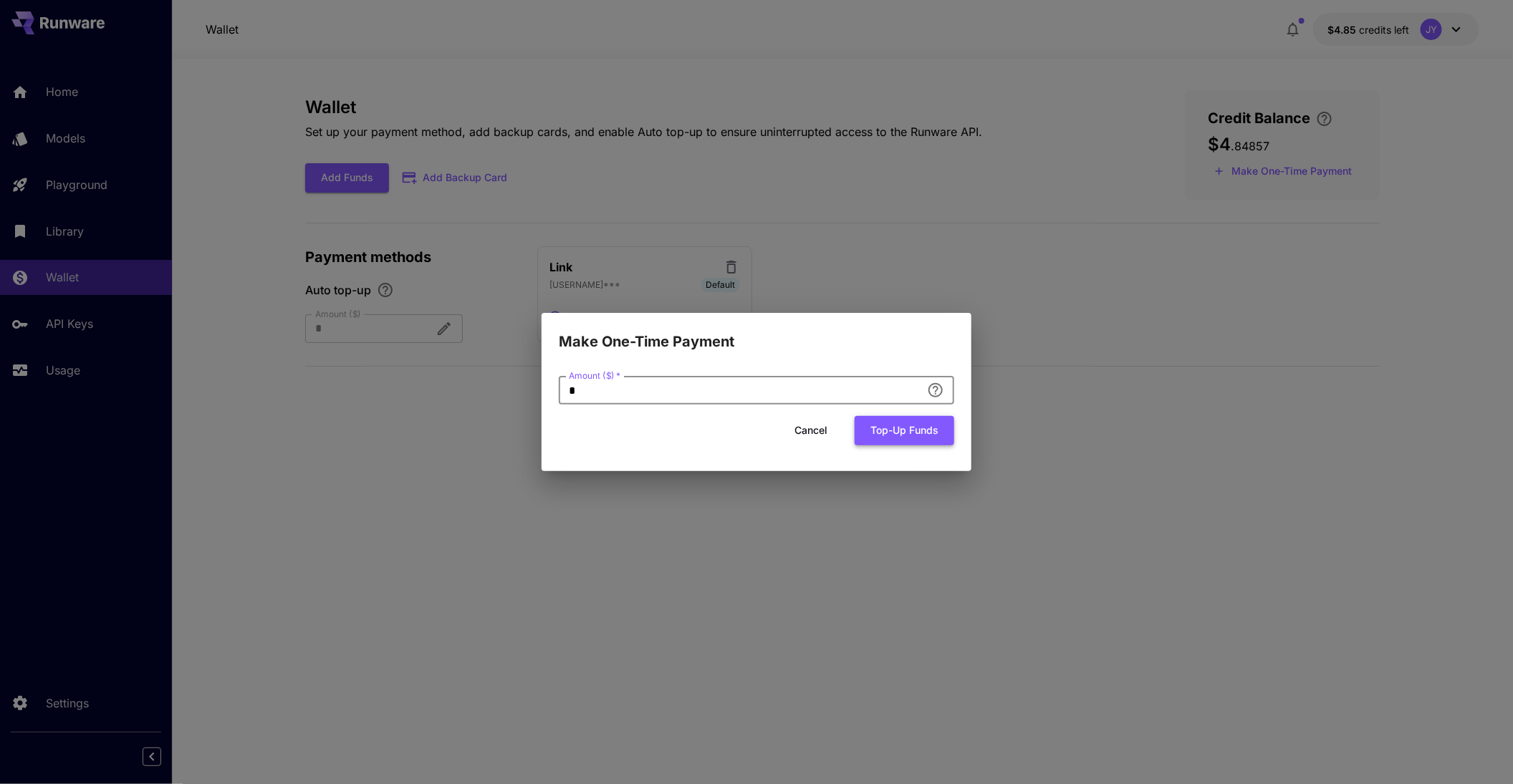 type on "*" 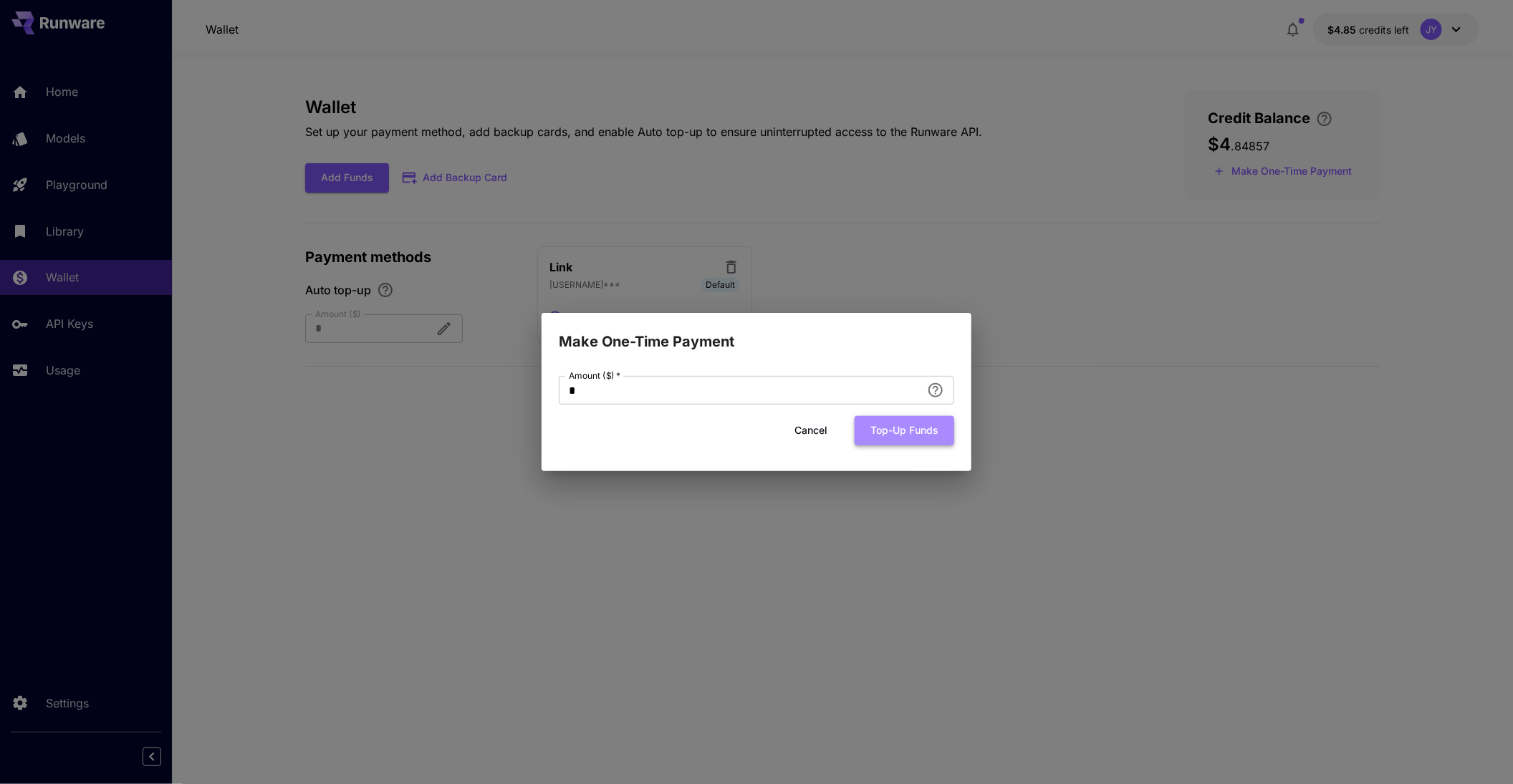 click on "Top-up funds" at bounding box center [904, 430] 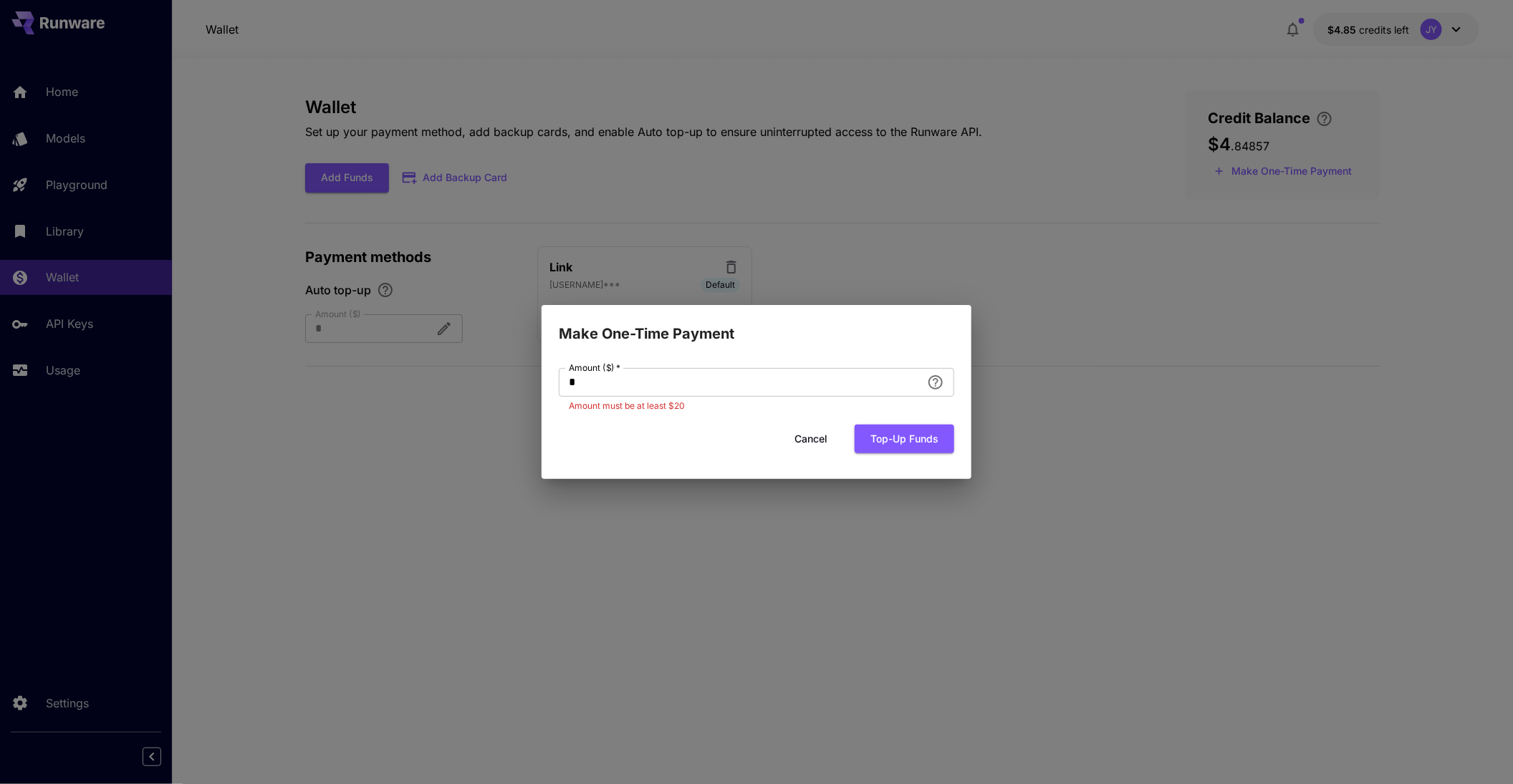 click on "Make One-Time Payment Amount ($)   * * Amount ($)   * Amount must be at least $20 Cancel Top-up funds" at bounding box center (756, 392) 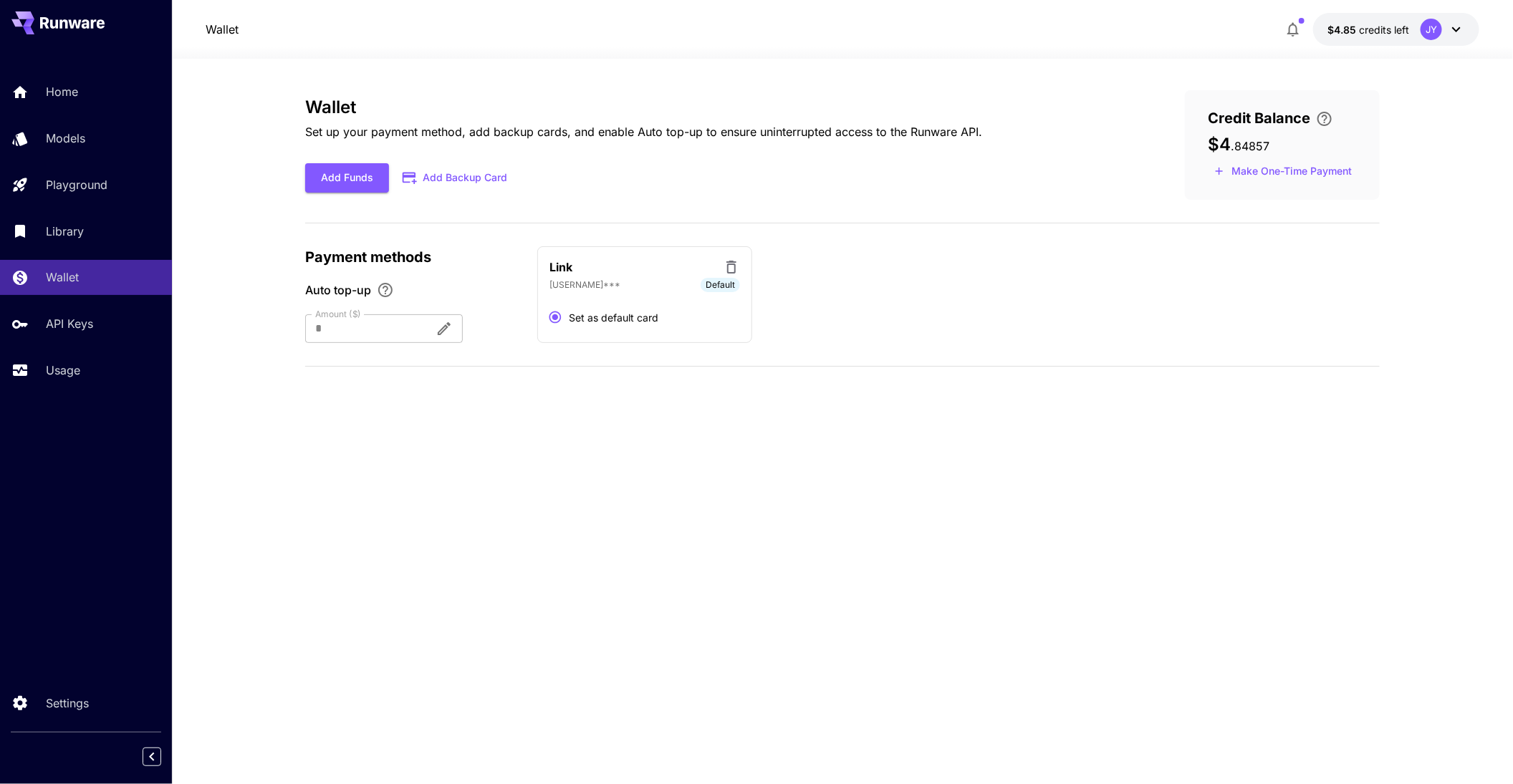 click on "Auto top-up" at bounding box center (338, 290) 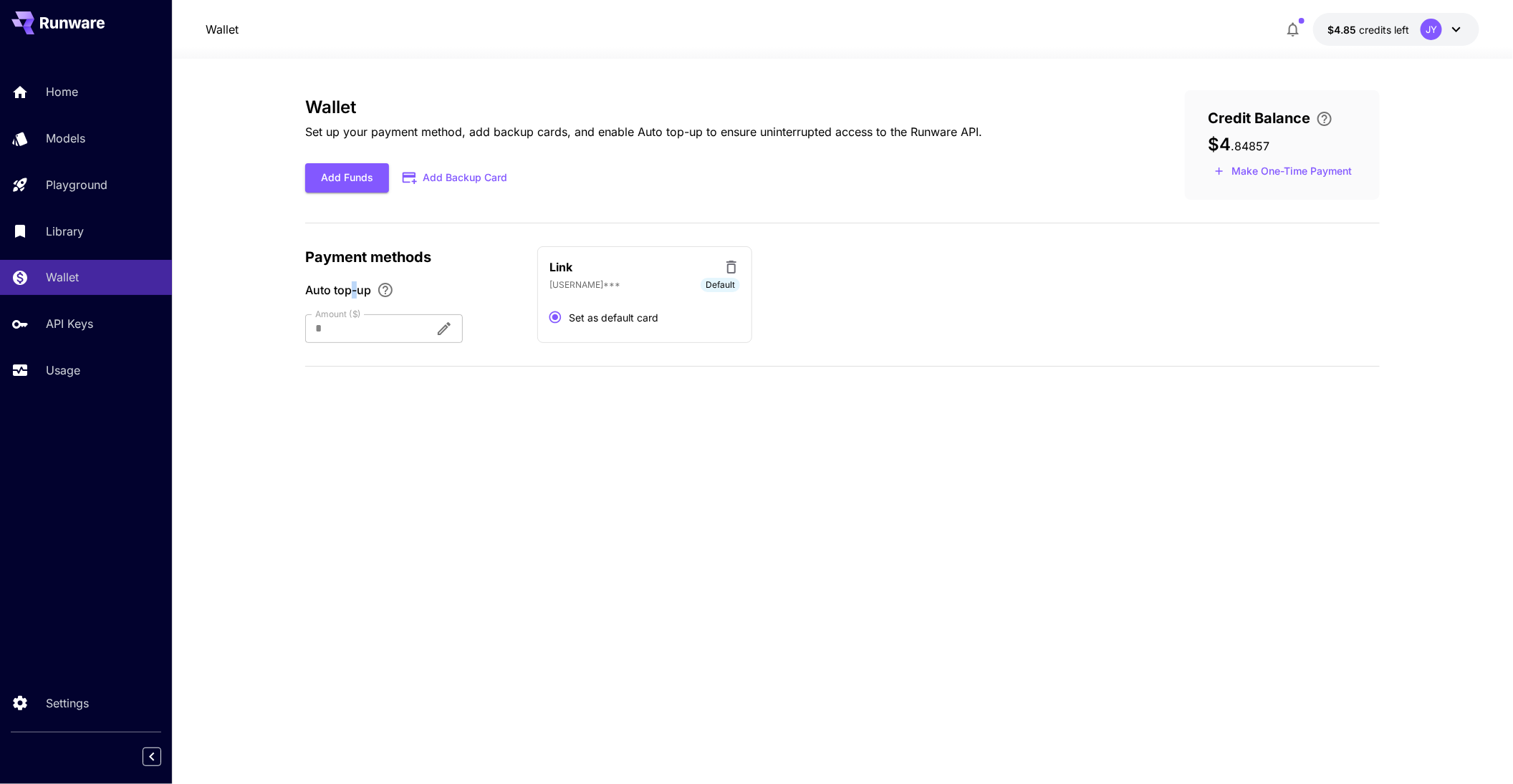 click on "Auto top-up" at bounding box center [338, 290] 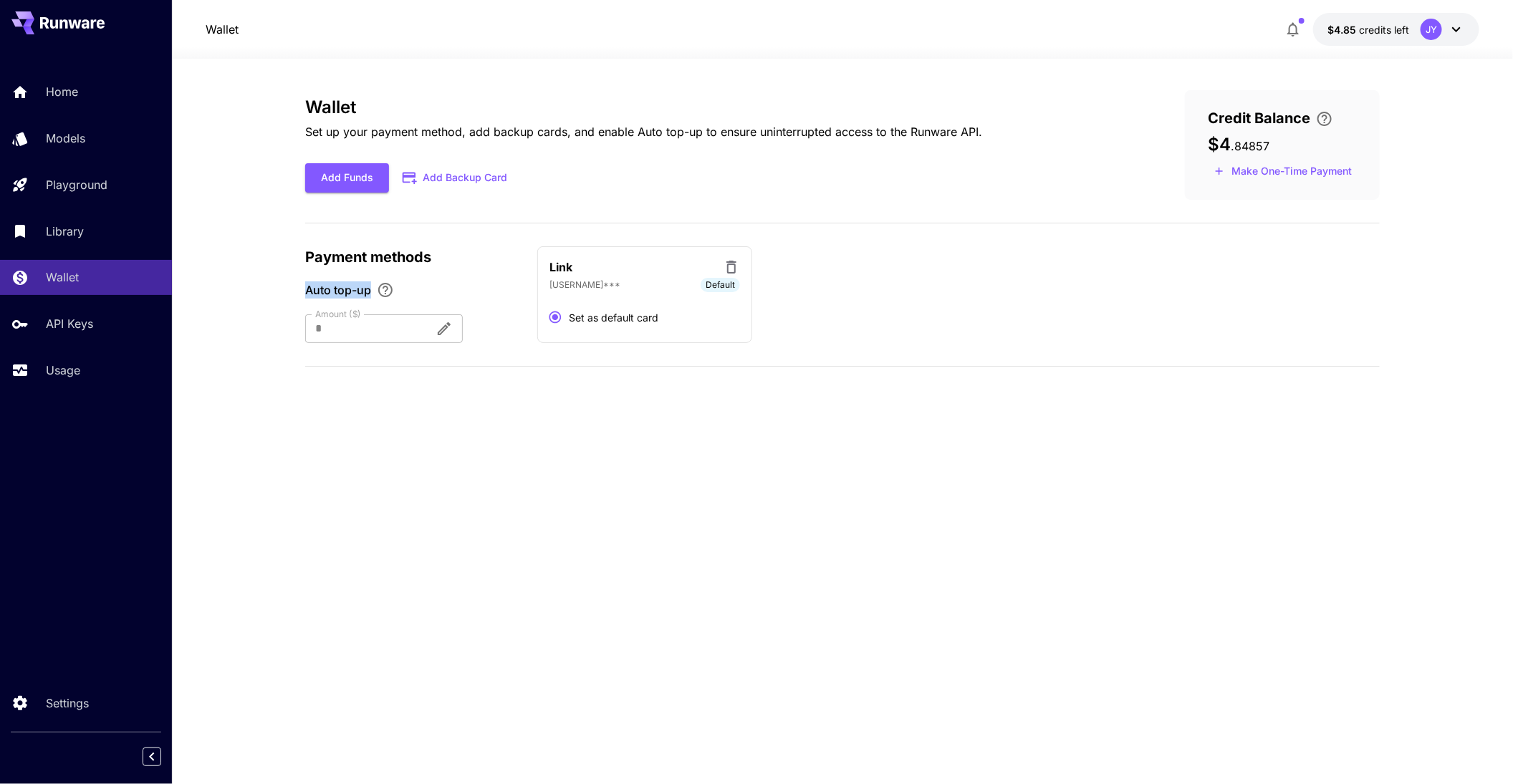 click on "Auto top-up" at bounding box center (338, 290) 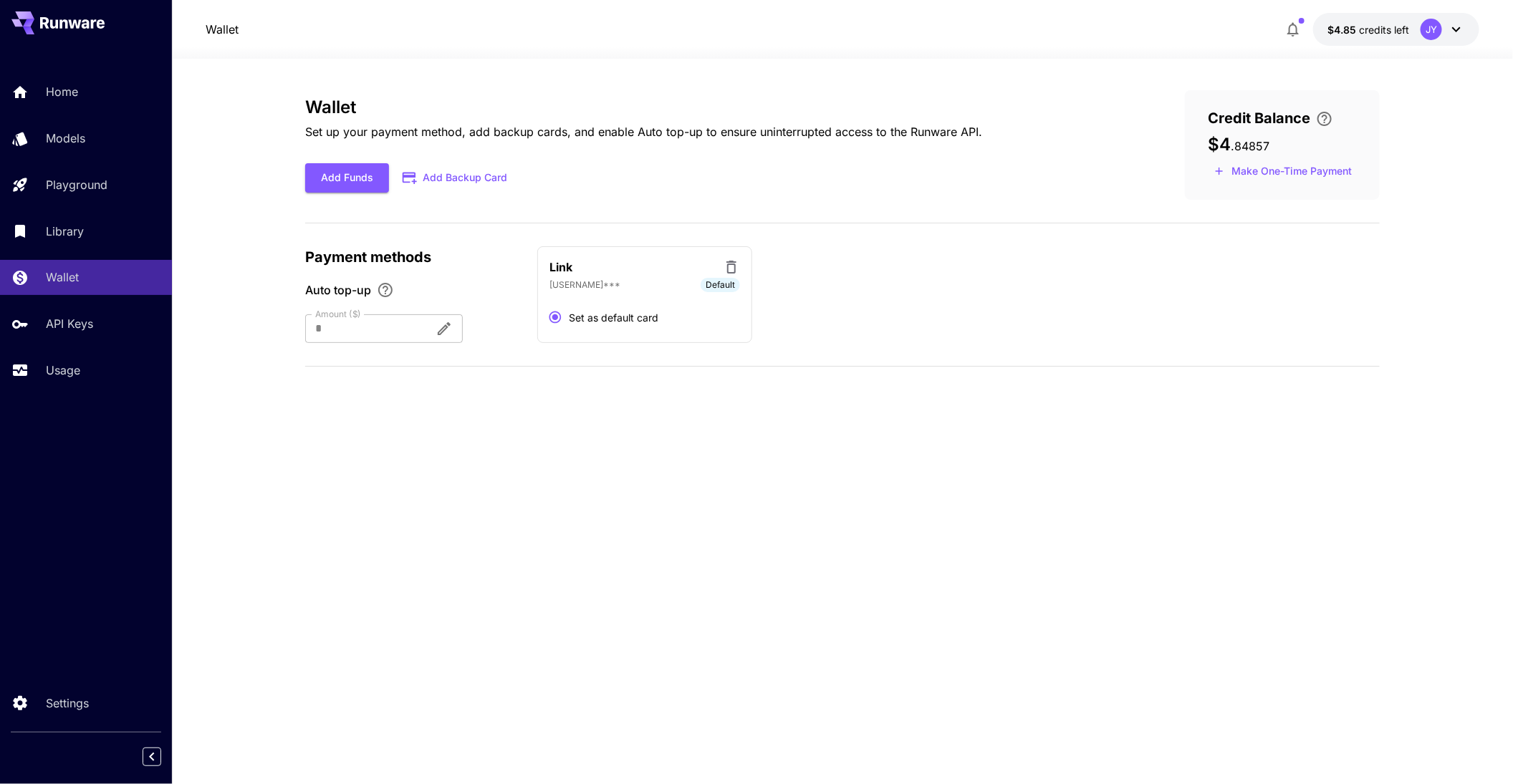 click at bounding box center (364, 329) 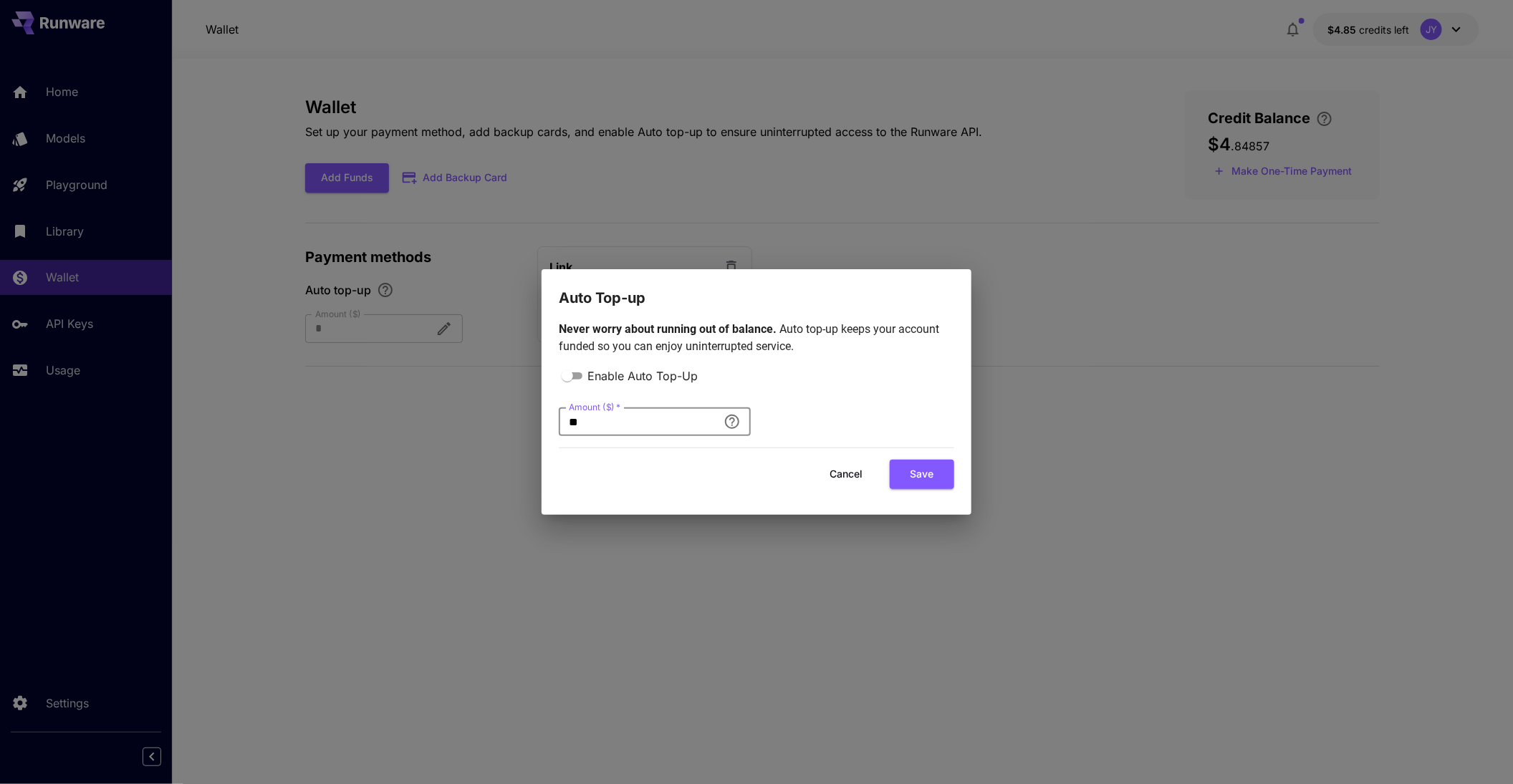 drag, startPoint x: 592, startPoint y: 426, endPoint x: 557, endPoint y: 427, distance: 35.01428 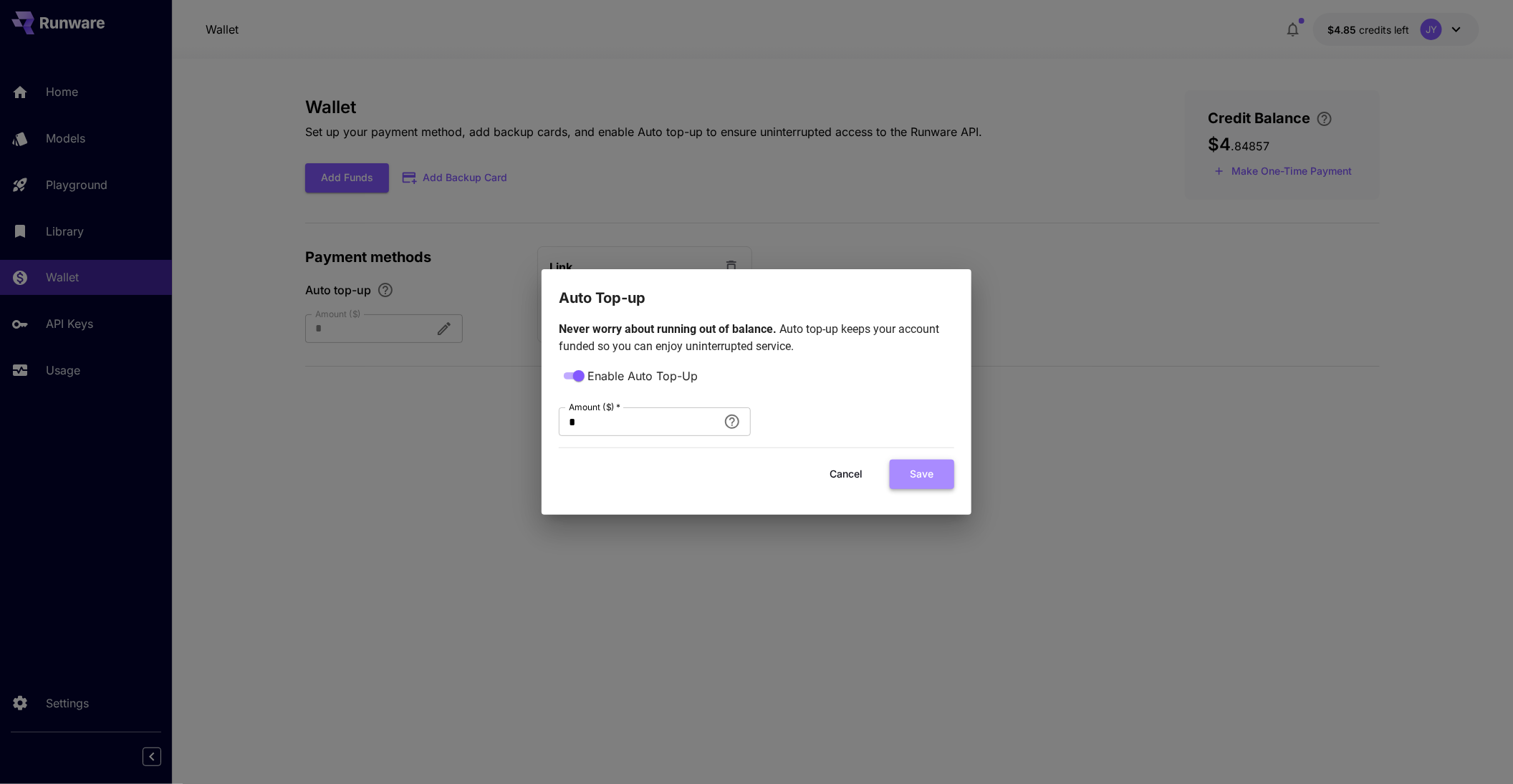 click on "Save" at bounding box center [922, 474] 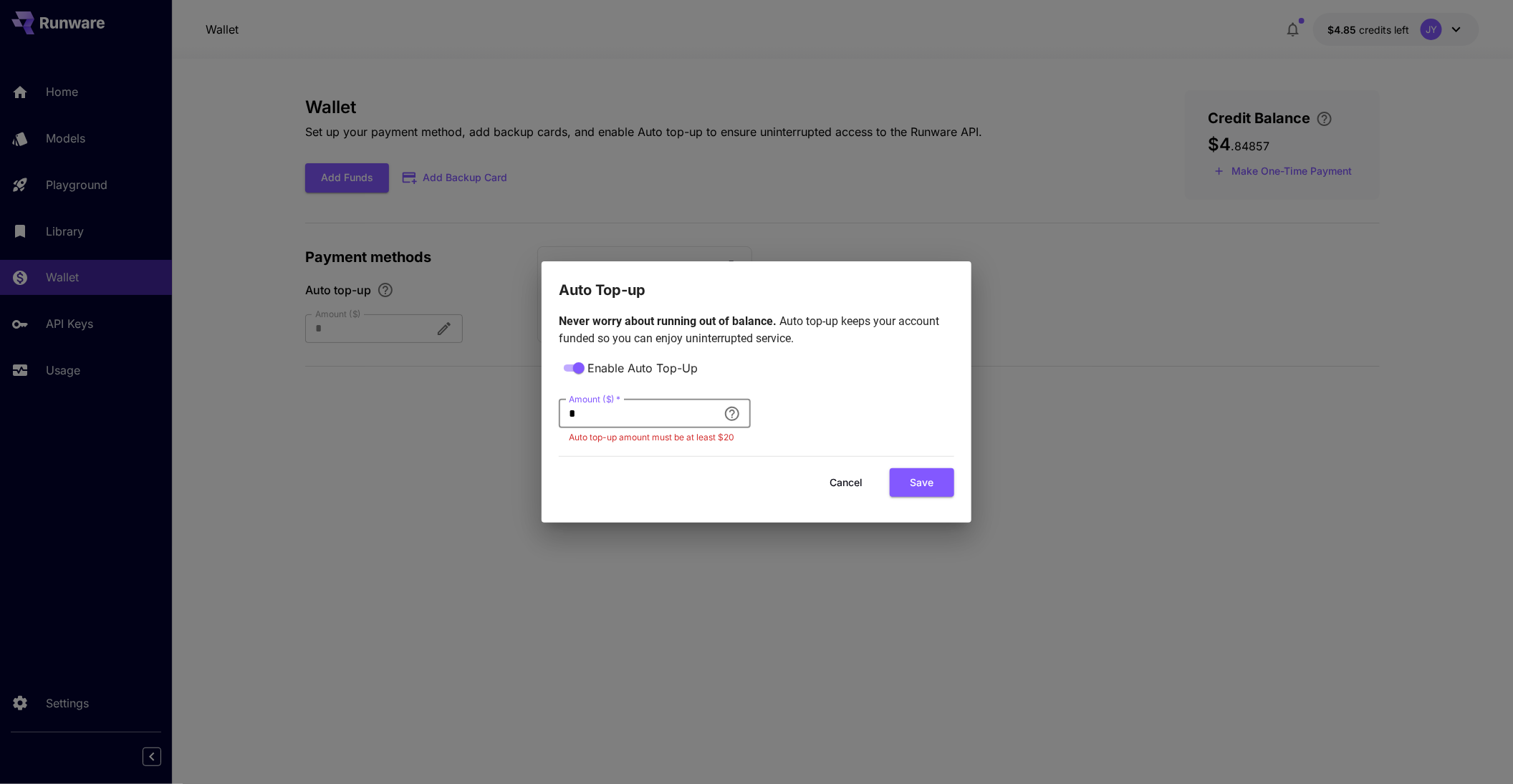 drag, startPoint x: 626, startPoint y: 406, endPoint x: 577, endPoint y: 406, distance: 49 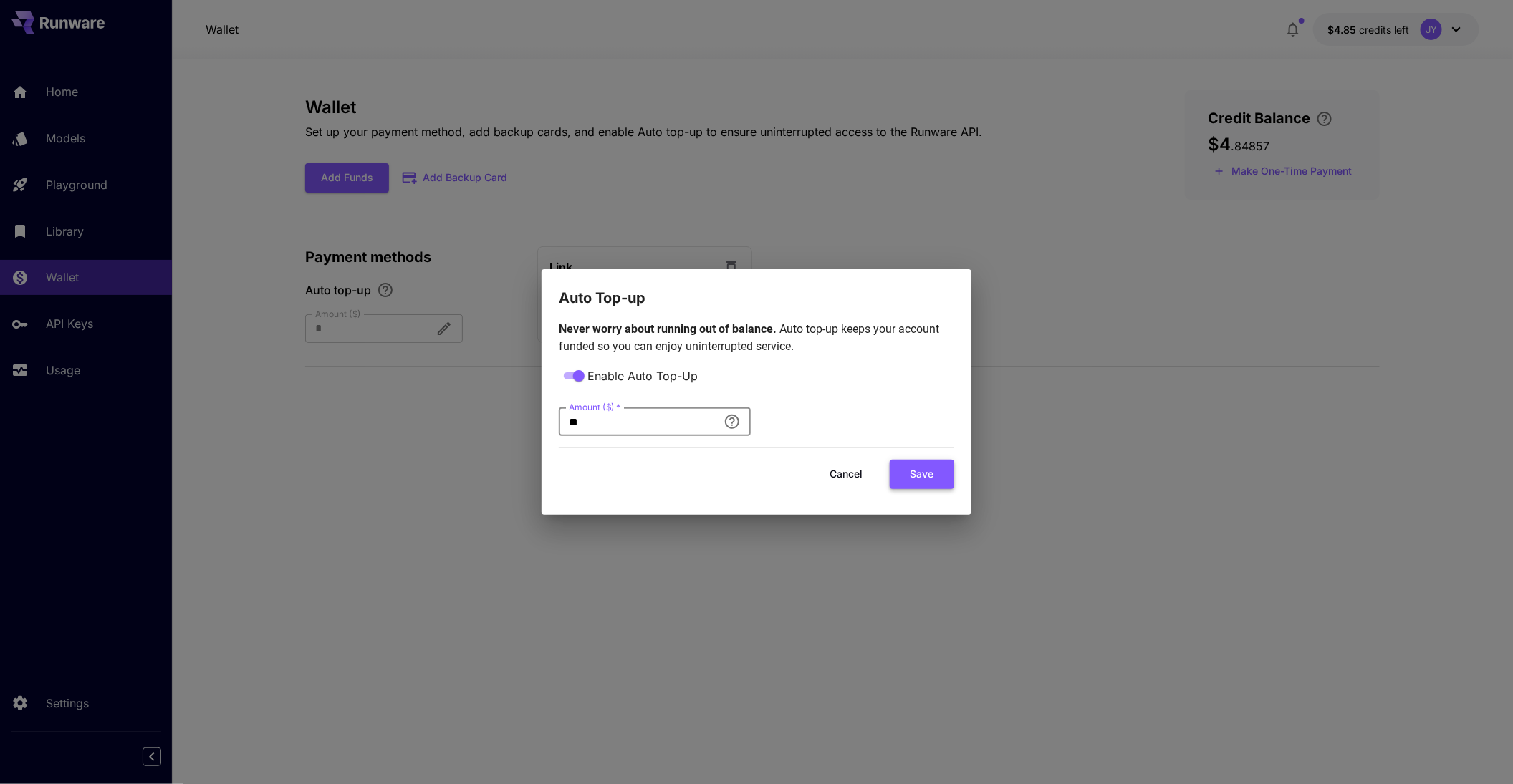 type on "**" 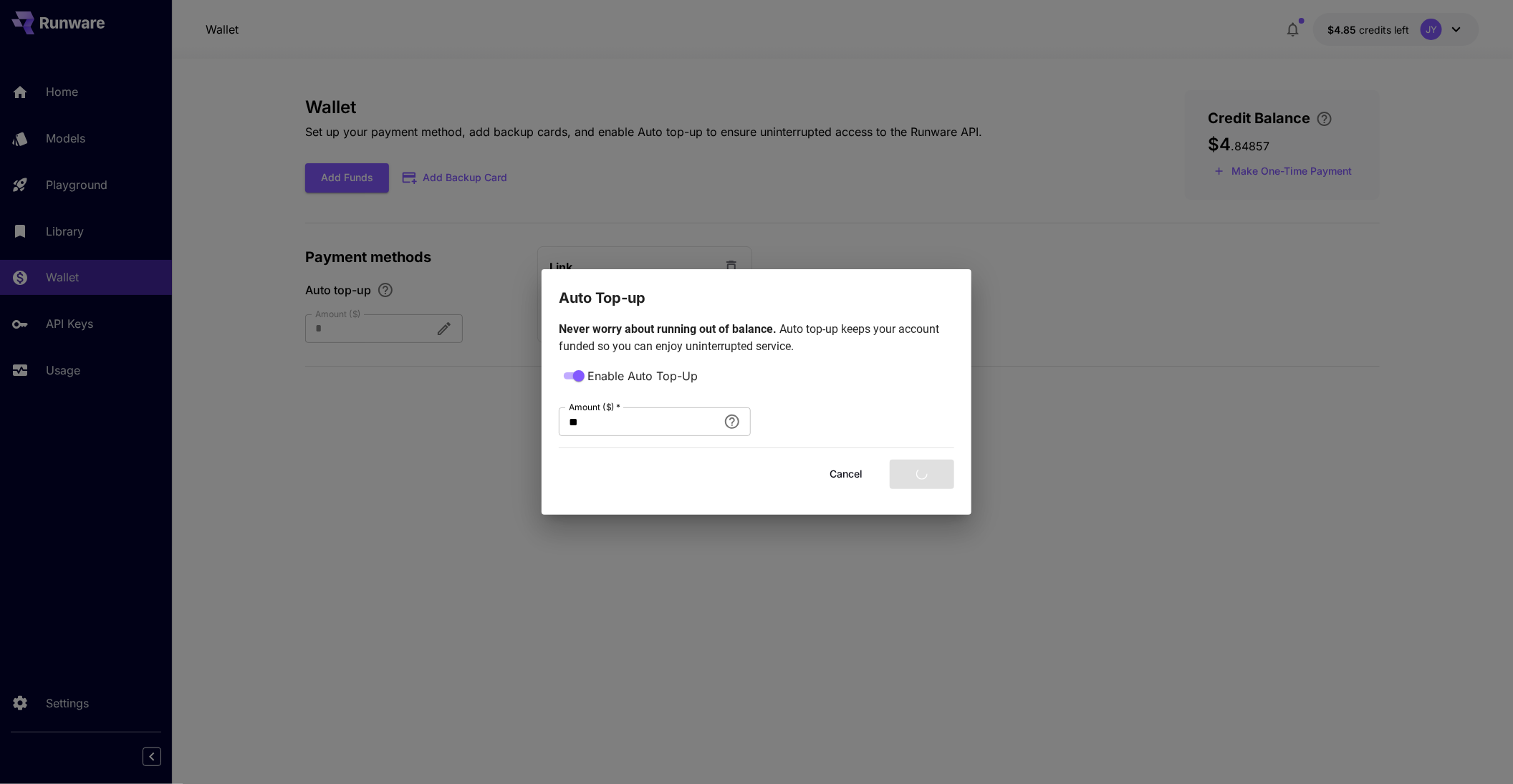 type on "**" 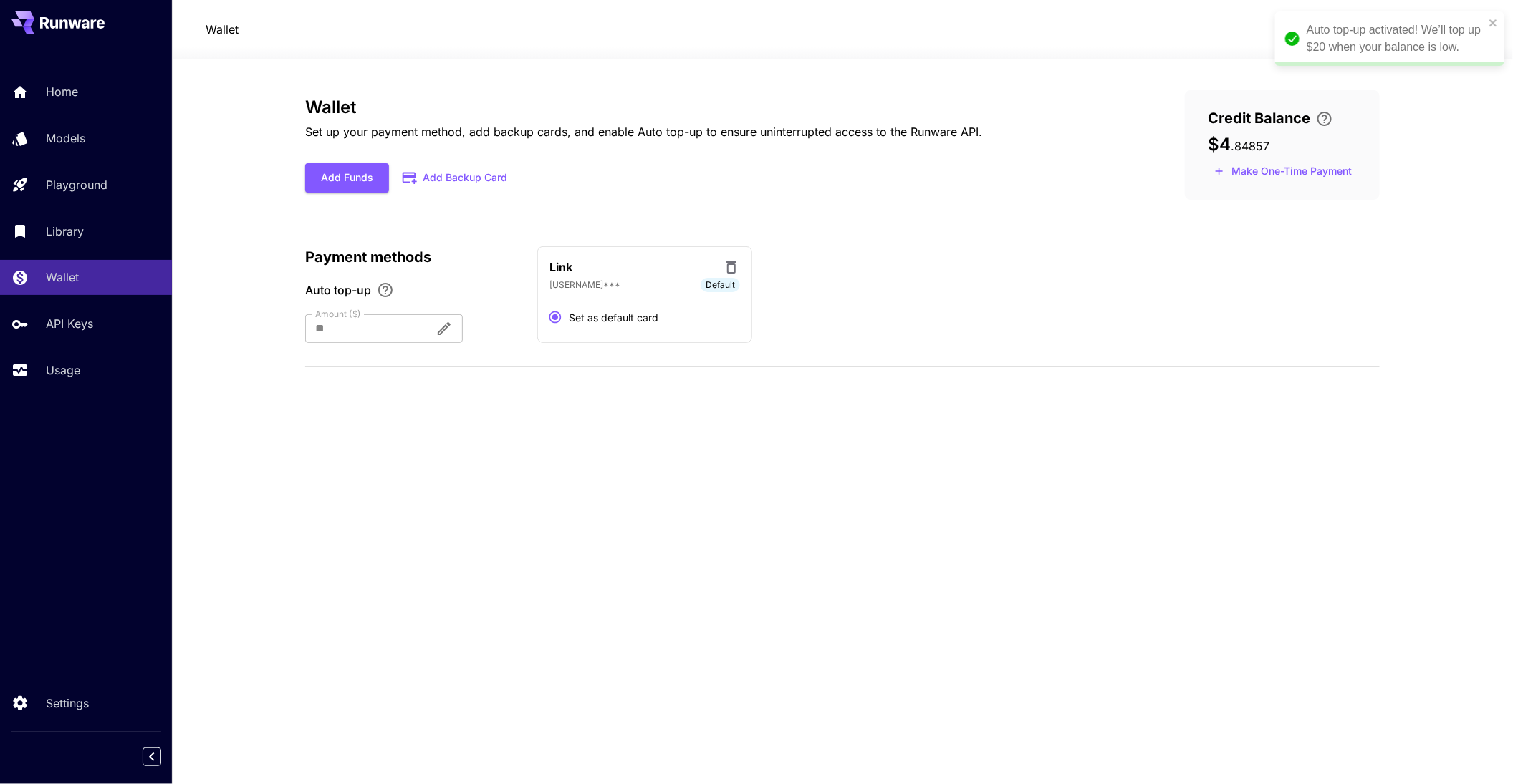 drag, startPoint x: 899, startPoint y: 471, endPoint x: 811, endPoint y: 391, distance: 118.92855 